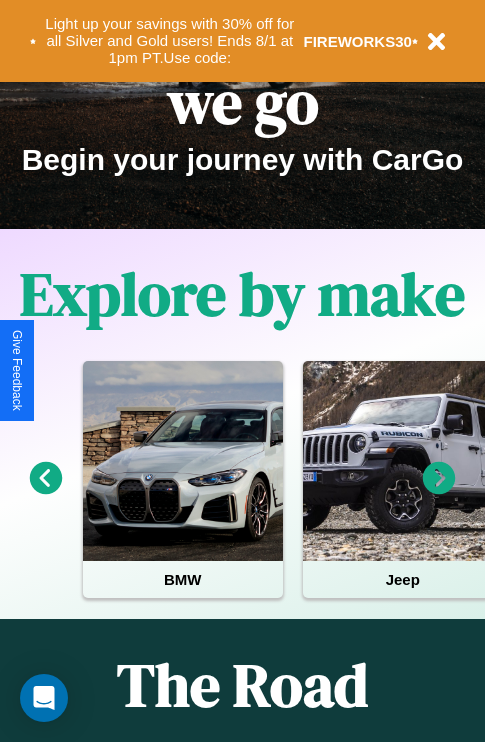 scroll, scrollTop: 308, scrollLeft: 0, axis: vertical 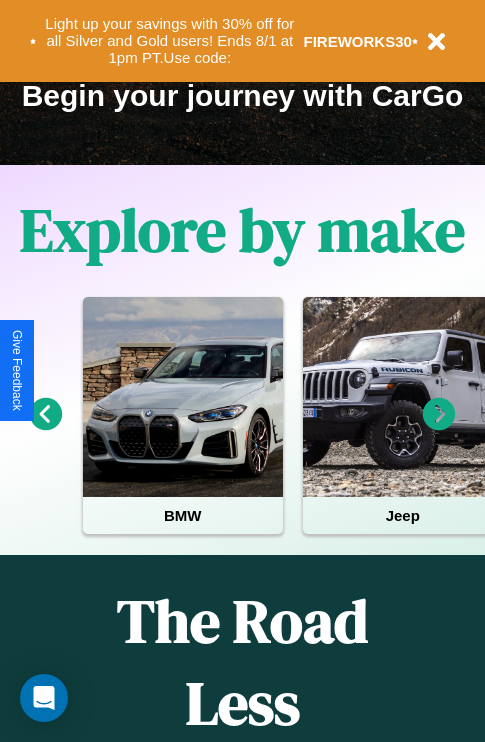 click 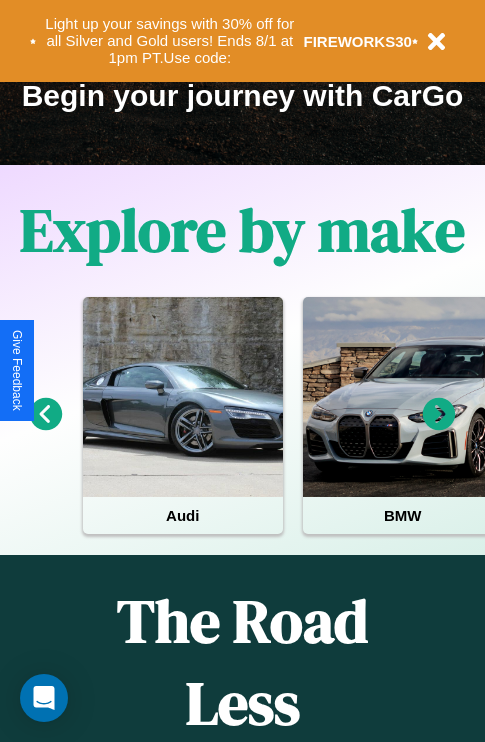 click 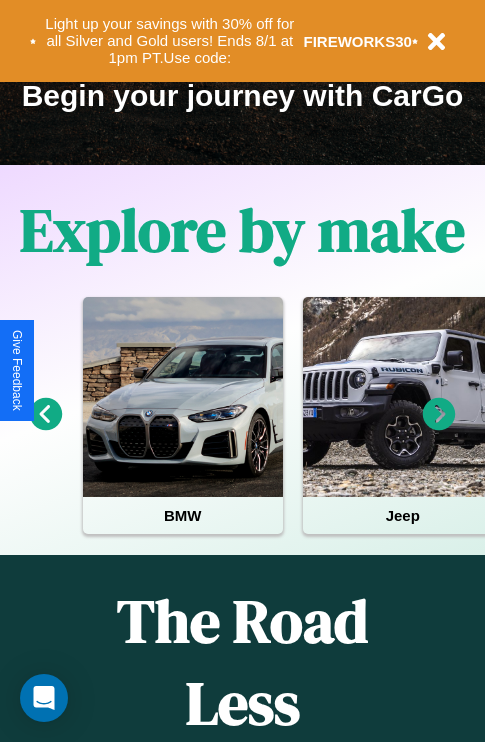 click 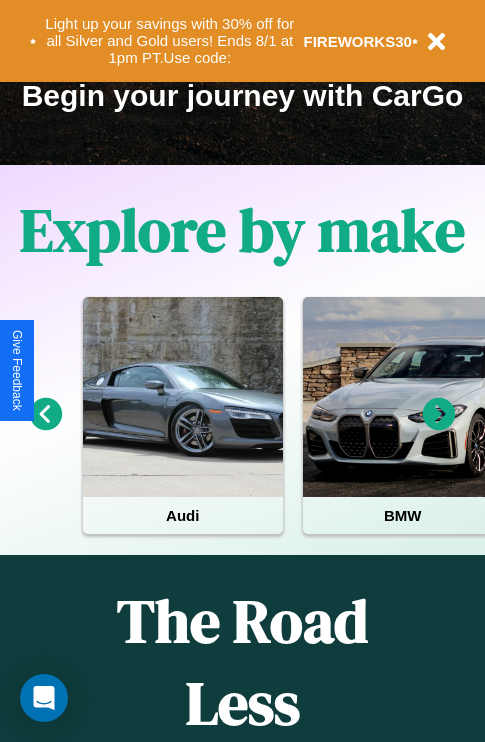 click 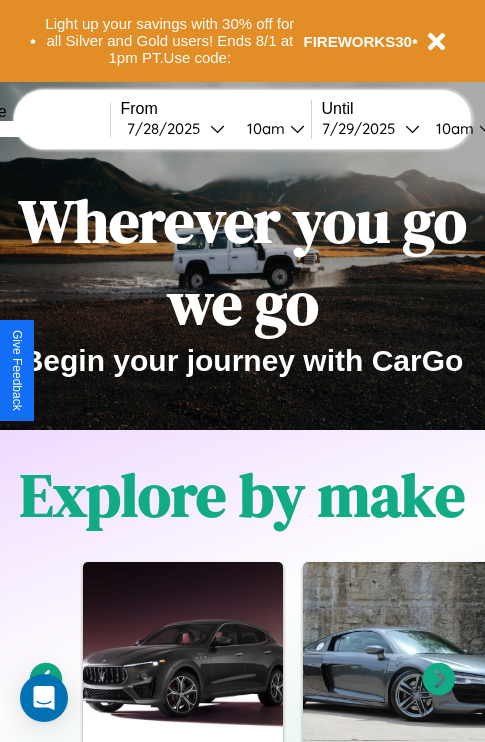 scroll, scrollTop: 0, scrollLeft: 0, axis: both 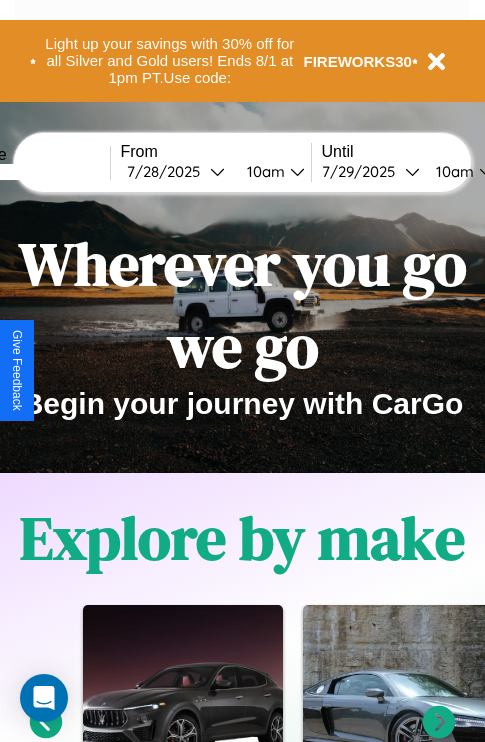 click at bounding box center (35, 172) 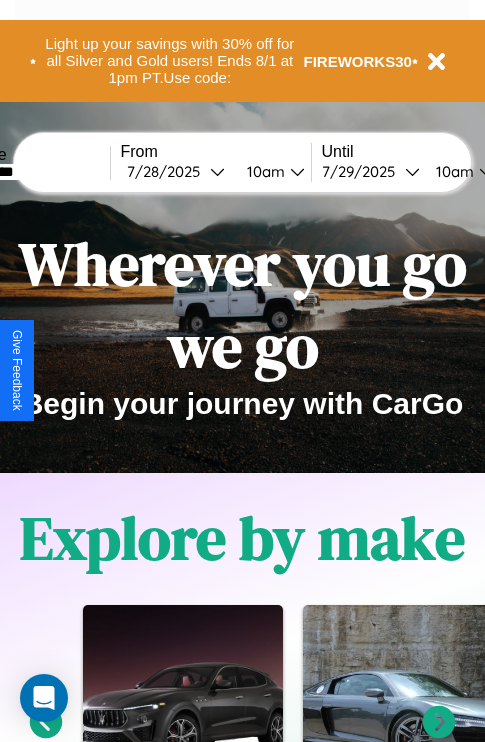 type on "*********" 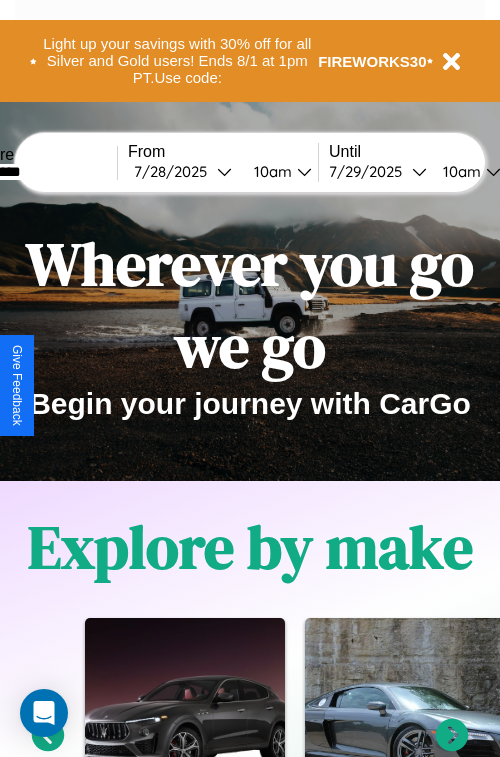 select on "*" 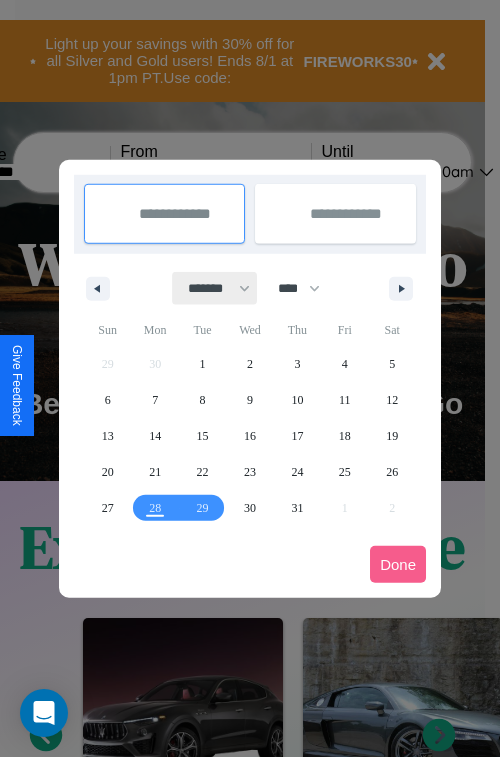 click on "******* ******** ***** ***** *** **** **** ****** ********* ******* ******** ********" at bounding box center [215, 288] 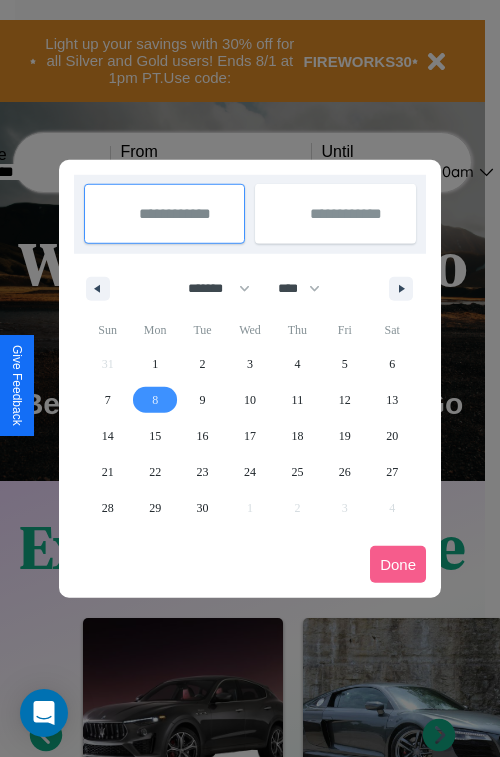 click on "8" at bounding box center [155, 400] 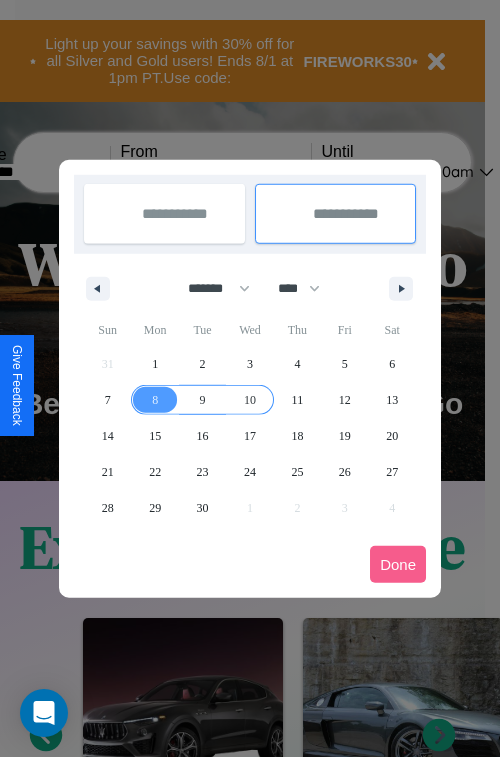 click on "10" at bounding box center (250, 400) 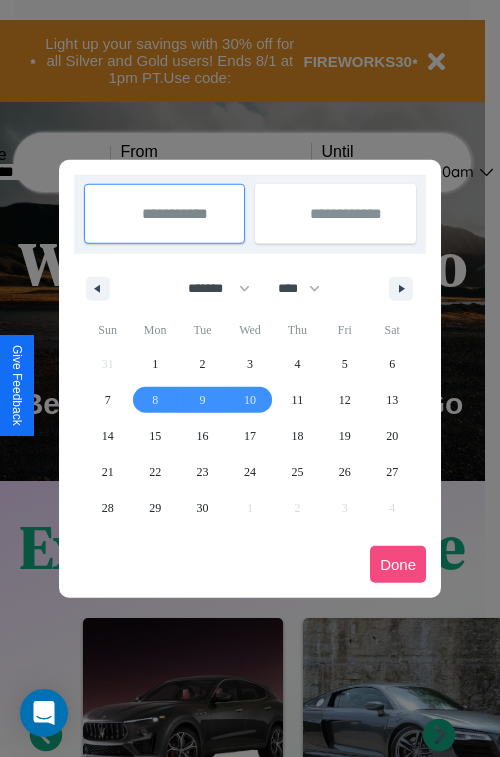 click on "Done" at bounding box center (398, 564) 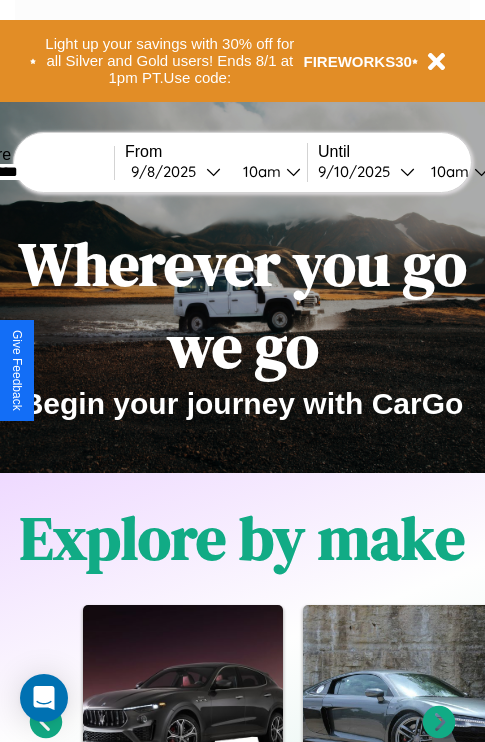 scroll, scrollTop: 0, scrollLeft: 72, axis: horizontal 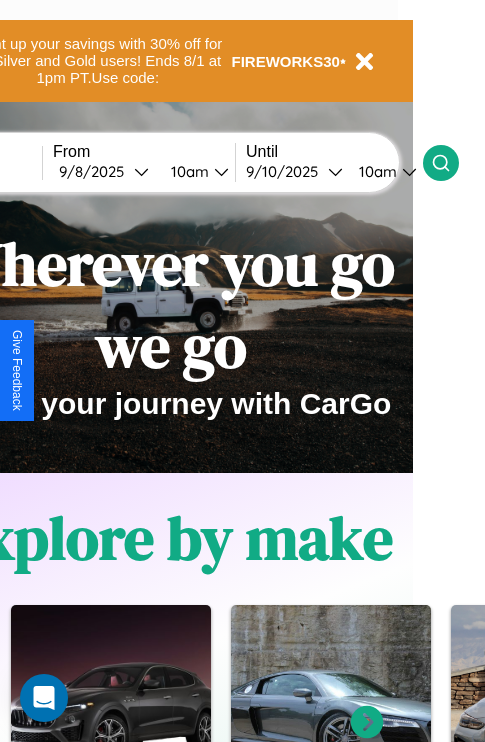 click 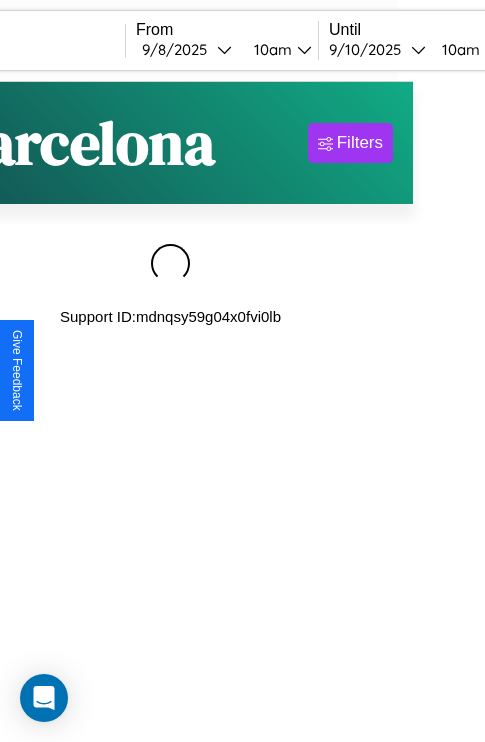 scroll, scrollTop: 0, scrollLeft: 0, axis: both 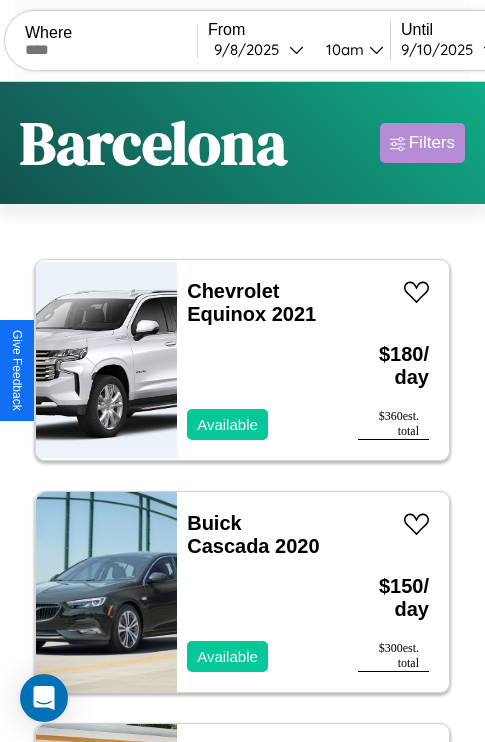 click on "Filters" at bounding box center (432, 143) 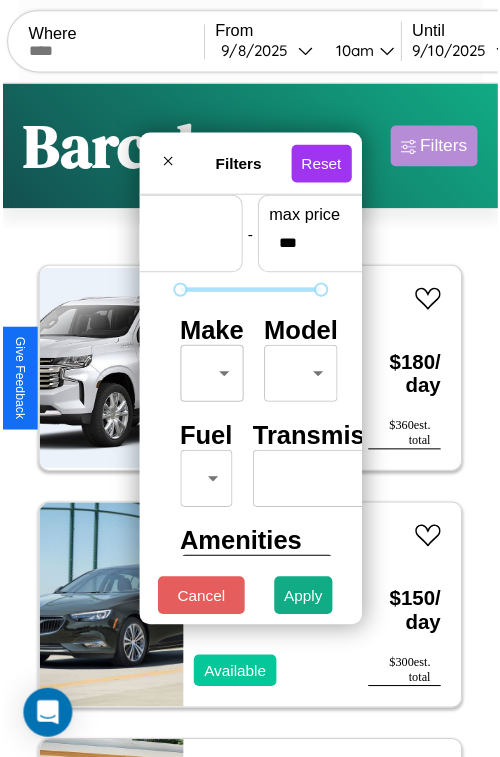 scroll, scrollTop: 59, scrollLeft: 0, axis: vertical 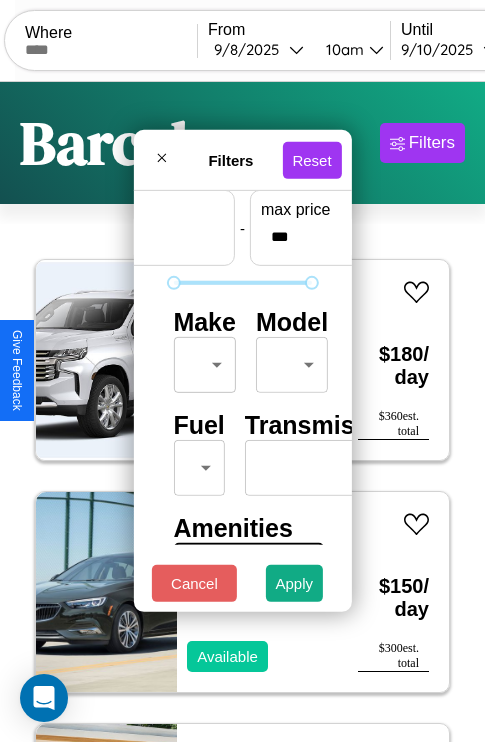 click on "CarGo Where From 9 / 8 / 2025 10am Until 9 / 10 / 2025 10am Become a Host Login Sign Up Barcelona Filters 24  cars in this area These cars can be picked up in this city. Chevrolet   Equinox   2021 Available $ 180  / day $ 360  est. total Buick   Cascada   2020 Available $ 150  / day $ 300  est. total Lincoln   Navigator   2019 Available $ 140  / day $ 280  est. total Toyota   Cressida   2019 Available $ 90  / day $ 180  est. total Subaru   Standard   2021 Available $ 130  / day $ 260  est. total Audi   A6 allroad   2019 Available $ 180  / day $ 360  est. total Ford   Swinford Mfg   2020 Available $ 200  / day $ 400  est. total Volkswagen   Cabrio   2021 Available $ 120  / day $ 240  est. total Chevrolet   Lumina APV   2020 Available $ 110  / day $ 220  est. total Bentley   Mulsanne   2019 Available $ 180  / day $ 360  est. total Volkswagen   Jetta GLI   2023 Available $ 180  / day $ 360  est. total Lamborghini   Huracan   2014 Available $ 90  / day $ 180  est. total Mercedes   L1418   2017 Available $ 200 $" at bounding box center (242, 412) 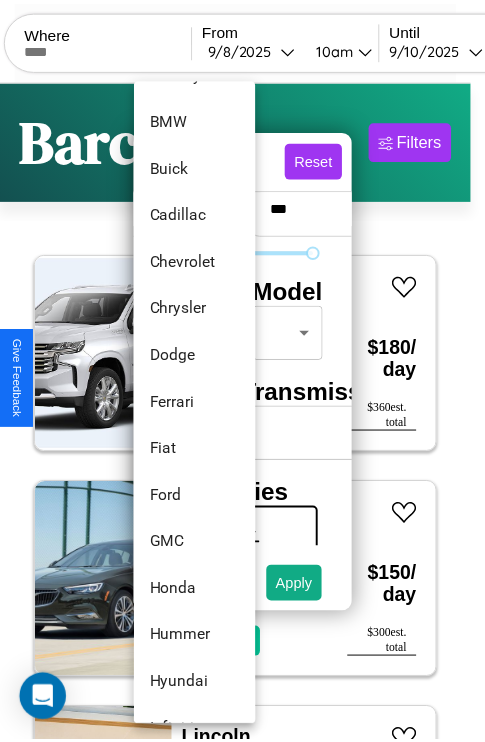 scroll, scrollTop: 470, scrollLeft: 0, axis: vertical 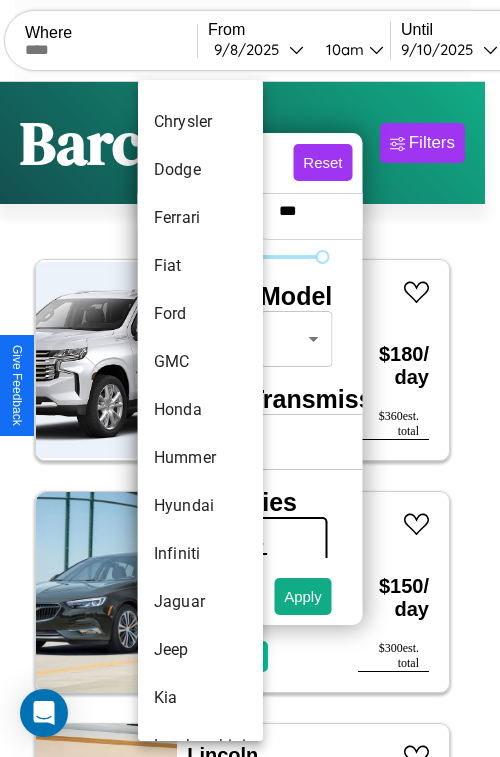 click on "Honda" at bounding box center [200, 410] 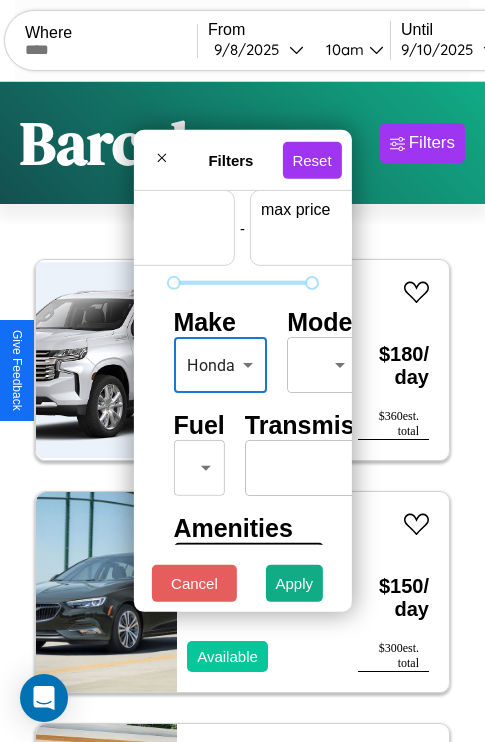 scroll, scrollTop: 59, scrollLeft: 124, axis: both 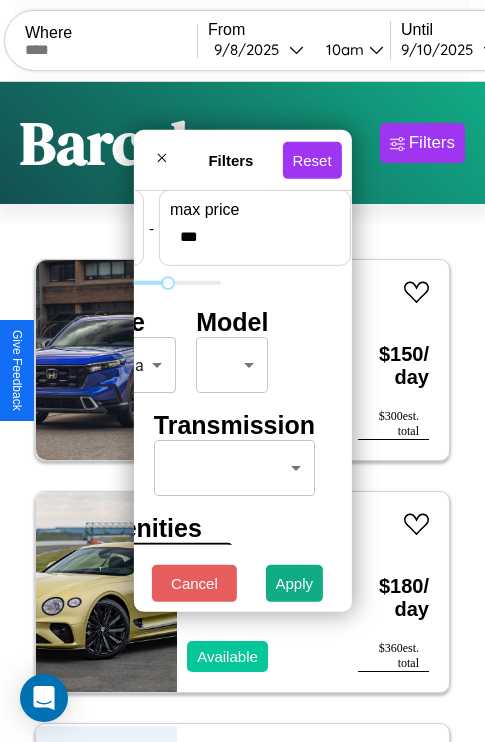 type on "***" 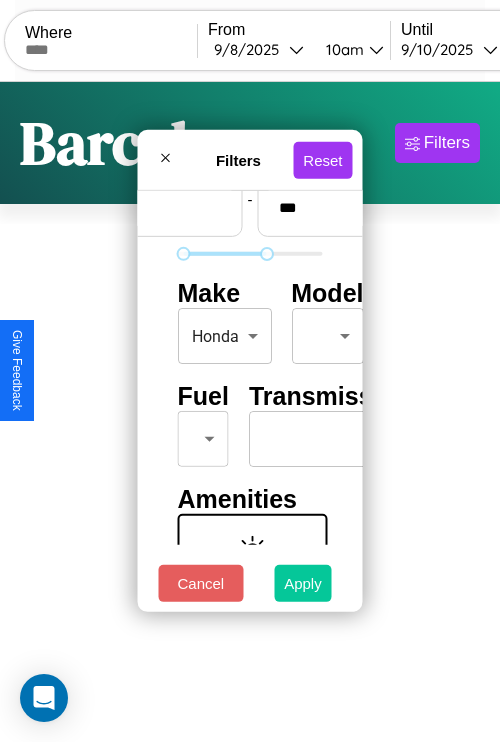 type on "**" 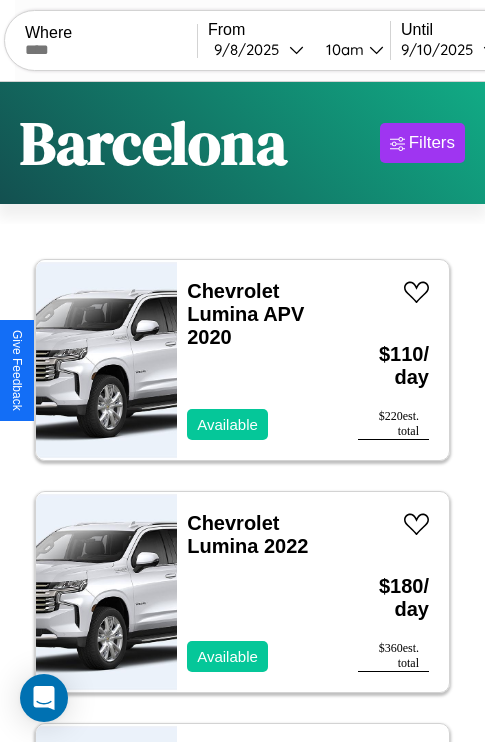 scroll, scrollTop: 95, scrollLeft: 0, axis: vertical 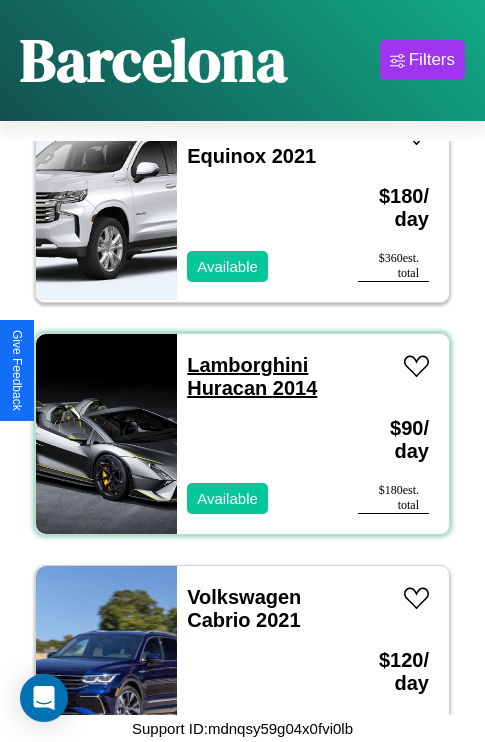 click on "Lamborghini   Huracan   2014" at bounding box center [252, 376] 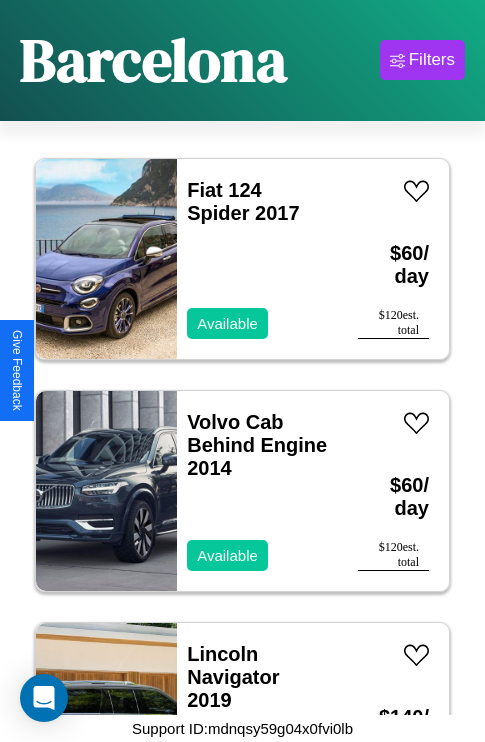 scroll, scrollTop: 1931, scrollLeft: 0, axis: vertical 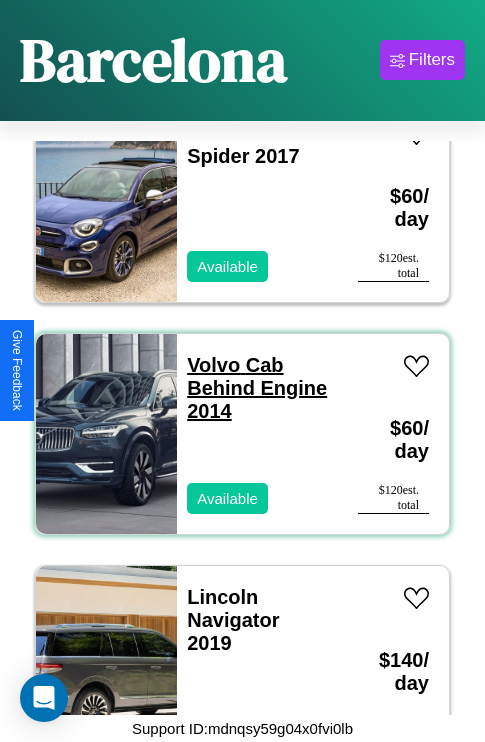 click on "Volvo   Cab Behind Engine   2014" at bounding box center (257, 388) 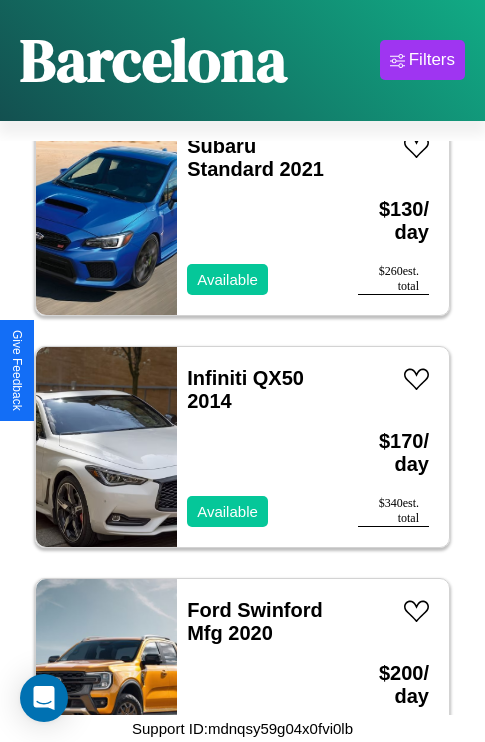 scroll, scrollTop: 4947, scrollLeft: 0, axis: vertical 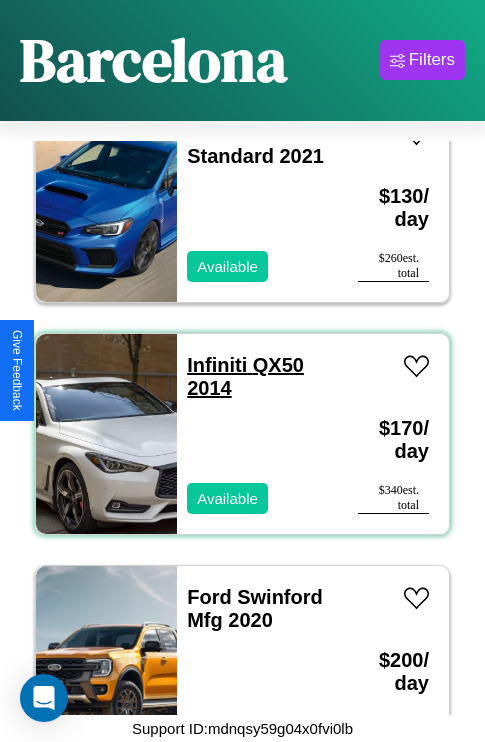 click on "Infiniti   QX50   2014" at bounding box center [245, 376] 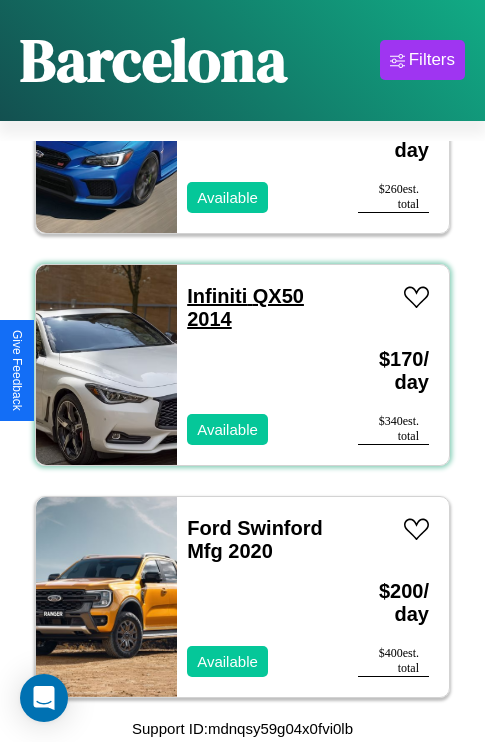 scroll, scrollTop: 5022, scrollLeft: 0, axis: vertical 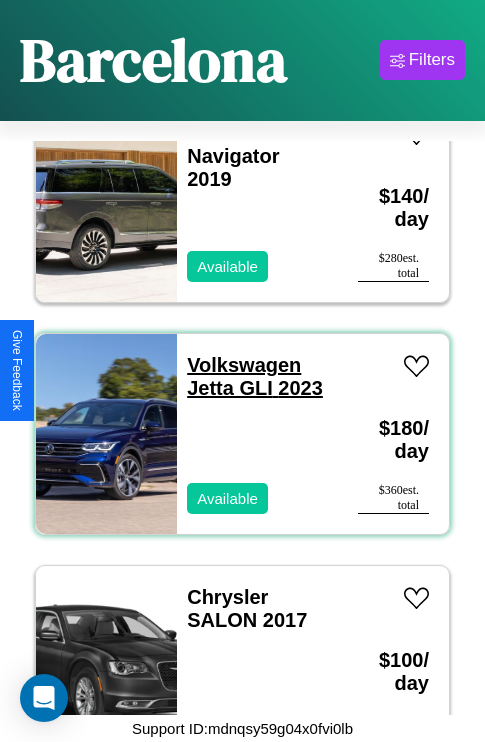 click on "Volkswagen   Jetta GLI   2023" at bounding box center (255, 376) 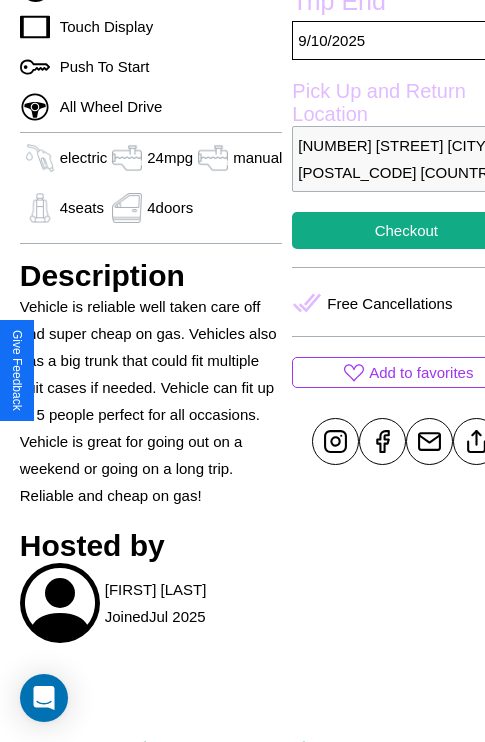 scroll, scrollTop: 619, scrollLeft: 60, axis: both 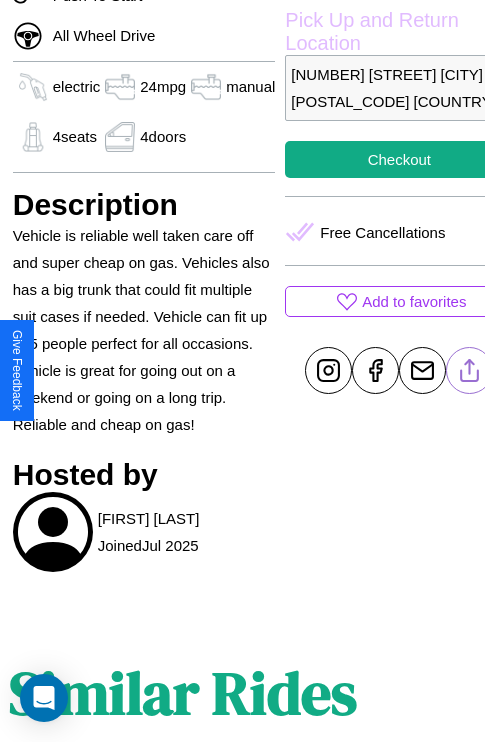click 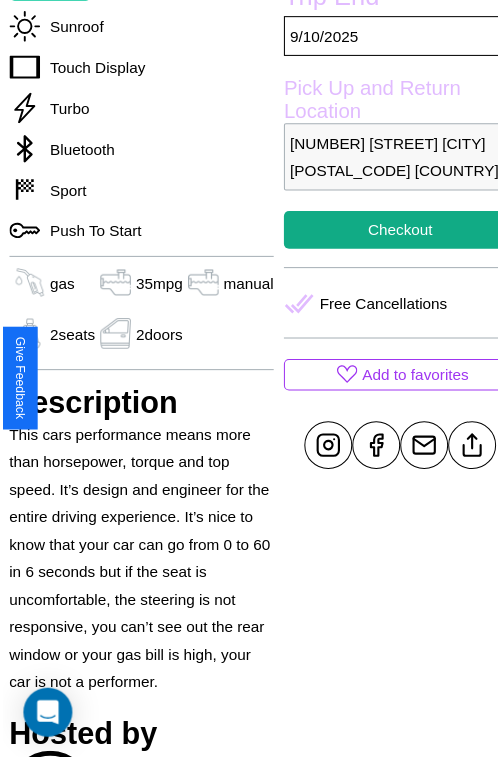 scroll, scrollTop: 580, scrollLeft: 68, axis: both 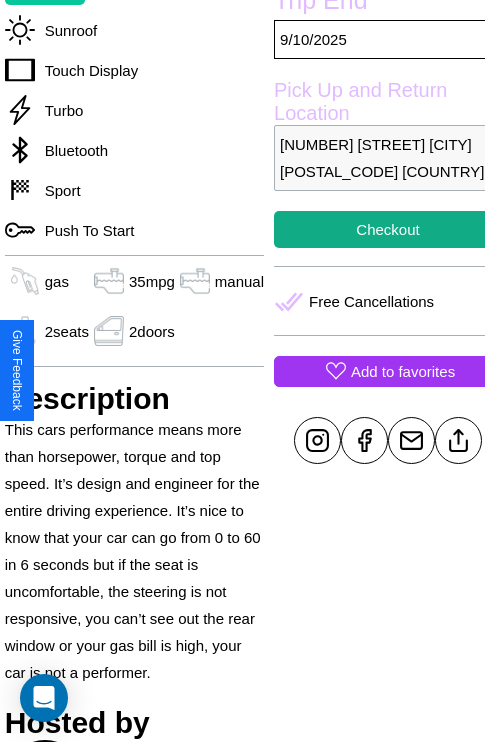 click on "Add to favorites" at bounding box center (403, 371) 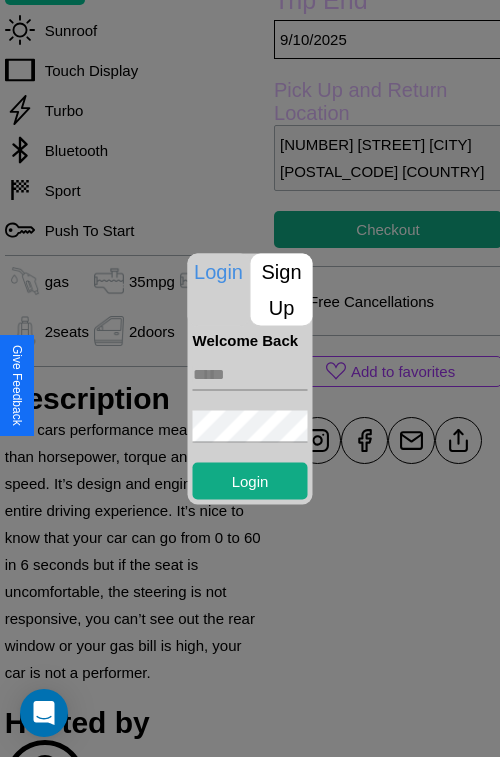 click at bounding box center [250, 374] 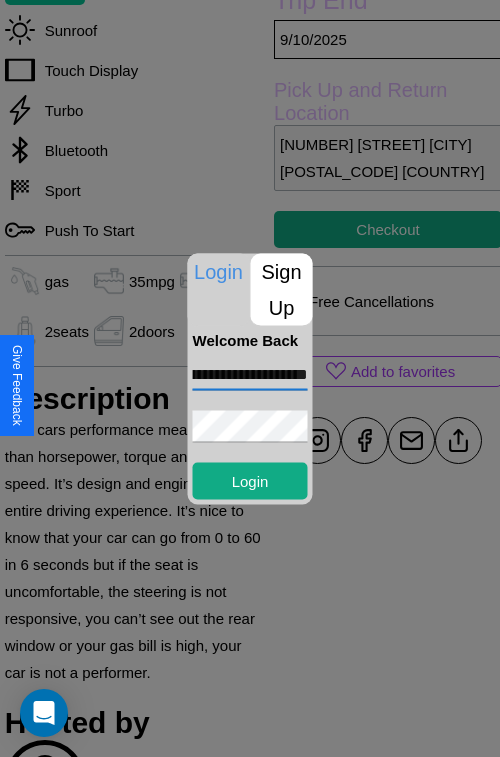 scroll, scrollTop: 0, scrollLeft: 92, axis: horizontal 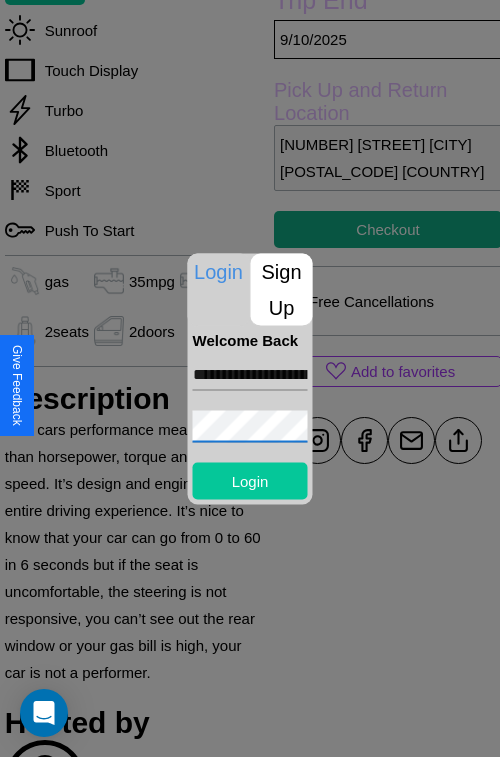 click on "Login" at bounding box center (250, 480) 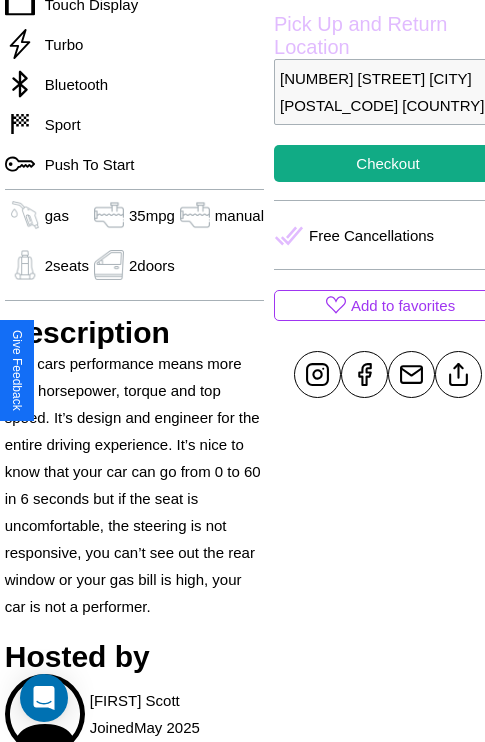 scroll, scrollTop: 649, scrollLeft: 68, axis: both 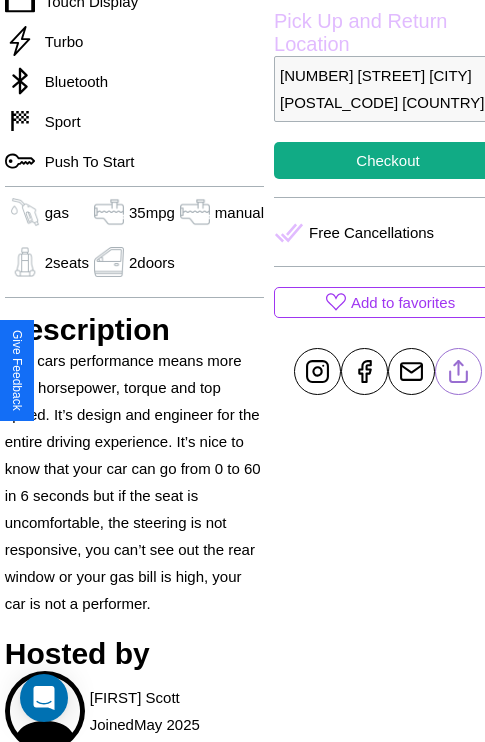 click 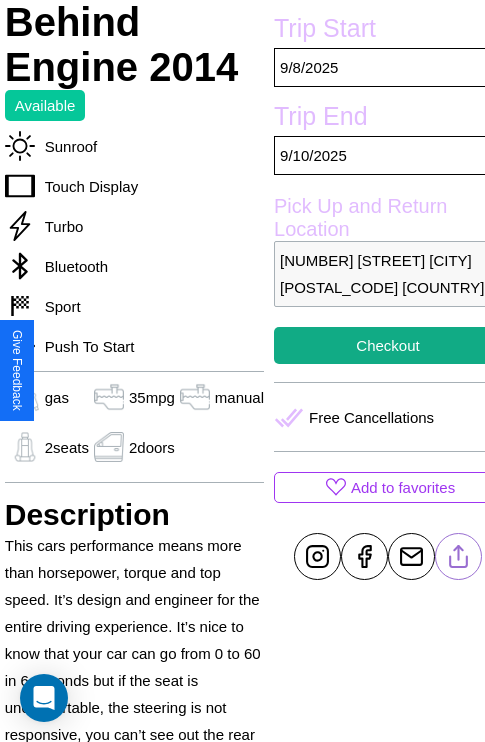 scroll, scrollTop: 438, scrollLeft: 68, axis: both 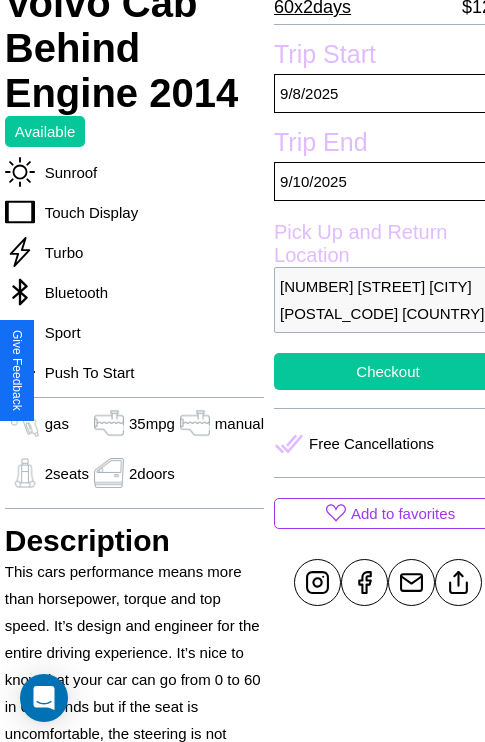click on "Checkout" at bounding box center (388, 371) 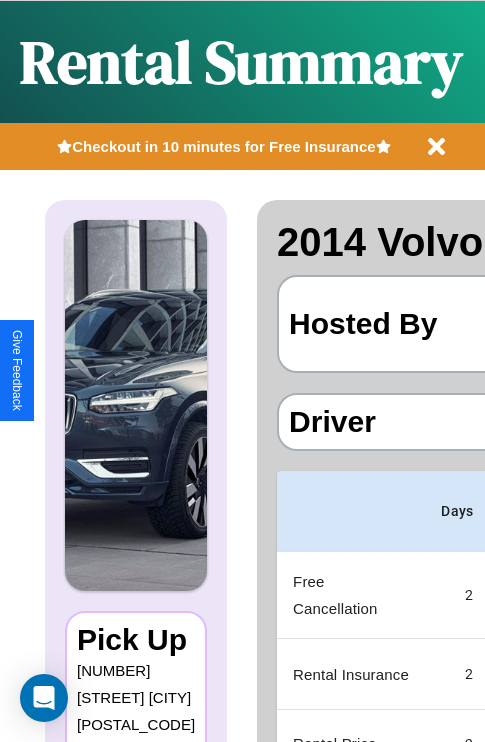 scroll, scrollTop: 0, scrollLeft: 378, axis: horizontal 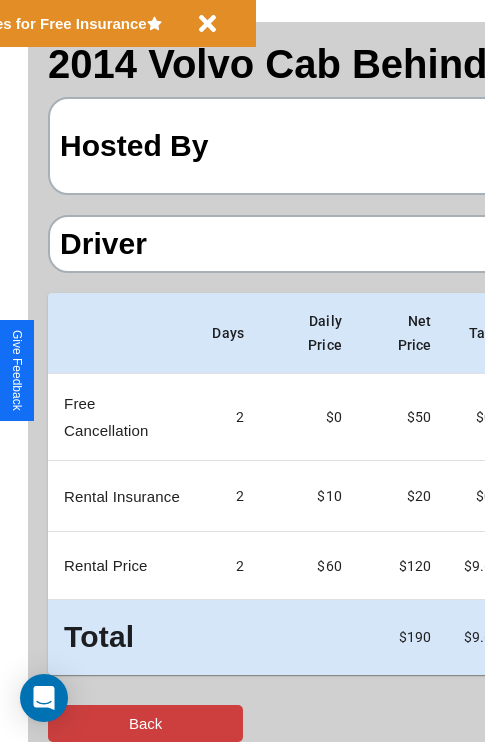 click on "Back" at bounding box center (145, 723) 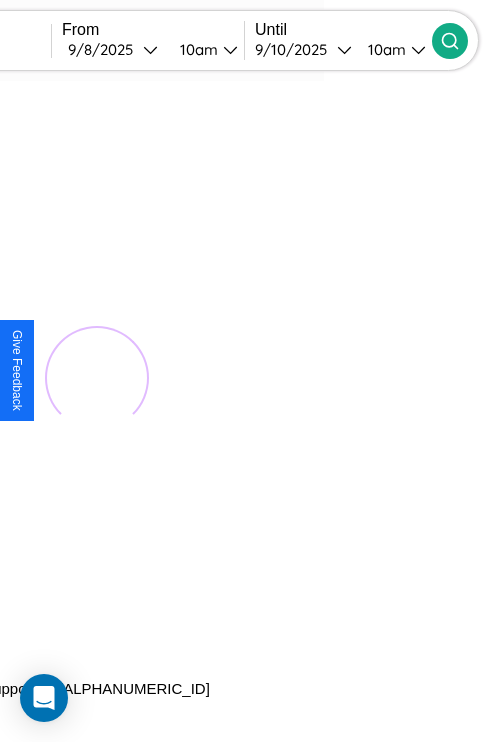 scroll, scrollTop: 0, scrollLeft: 0, axis: both 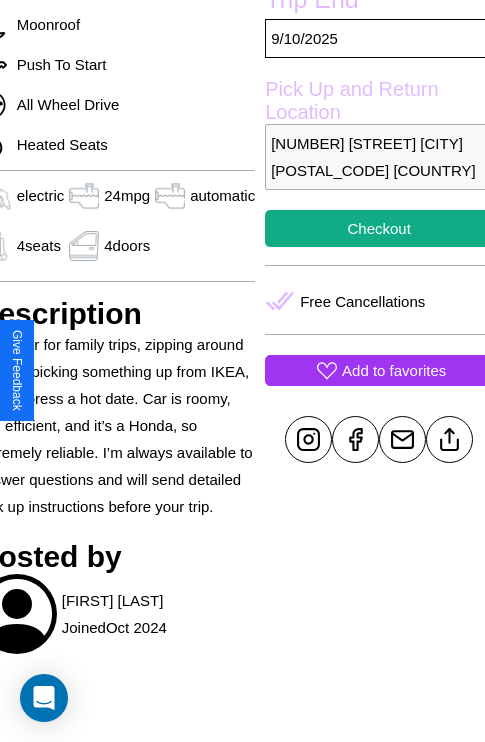 click on "Add to favorites" at bounding box center (394, 370) 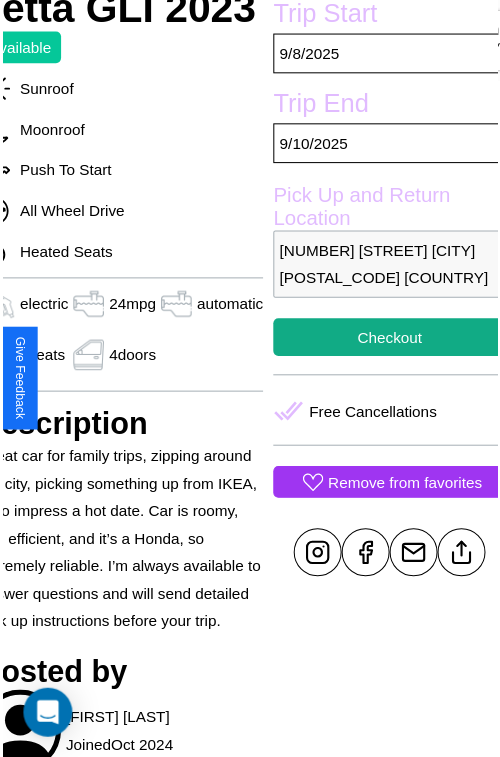 scroll, scrollTop: 220, scrollLeft: 96, axis: both 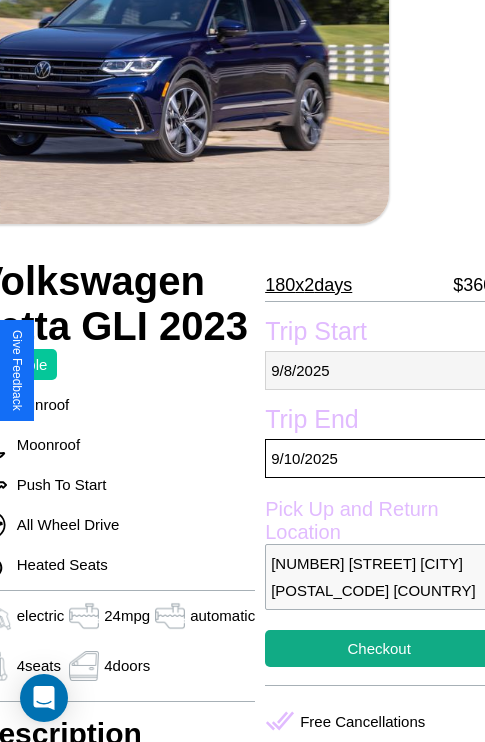 click on "[DATE]" at bounding box center [379, 370] 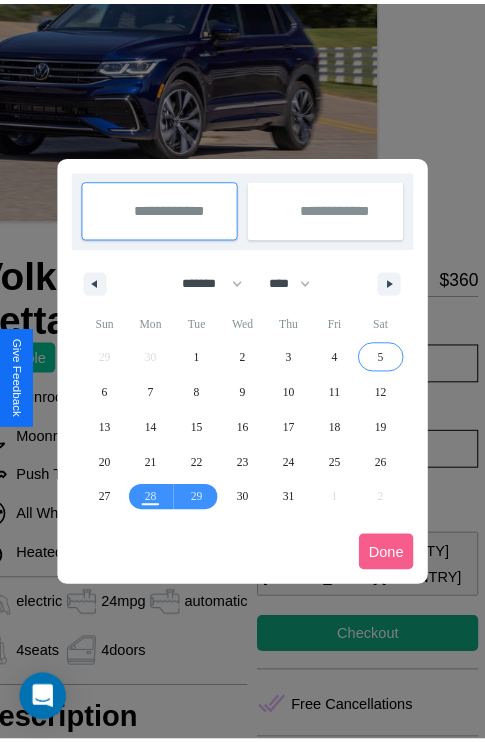 scroll, scrollTop: 0, scrollLeft: 96, axis: horizontal 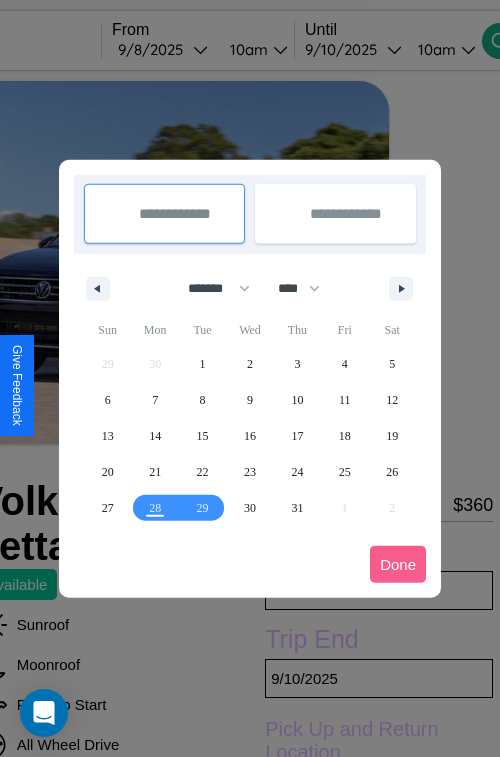 click at bounding box center [250, 378] 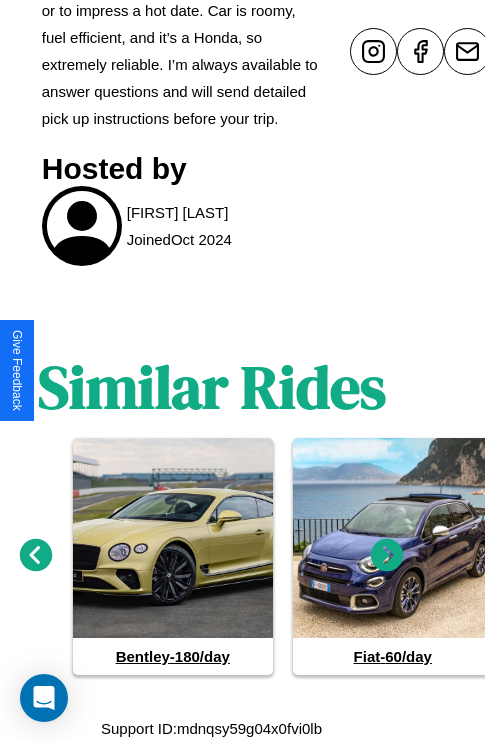 scroll, scrollTop: 1100, scrollLeft: 30, axis: both 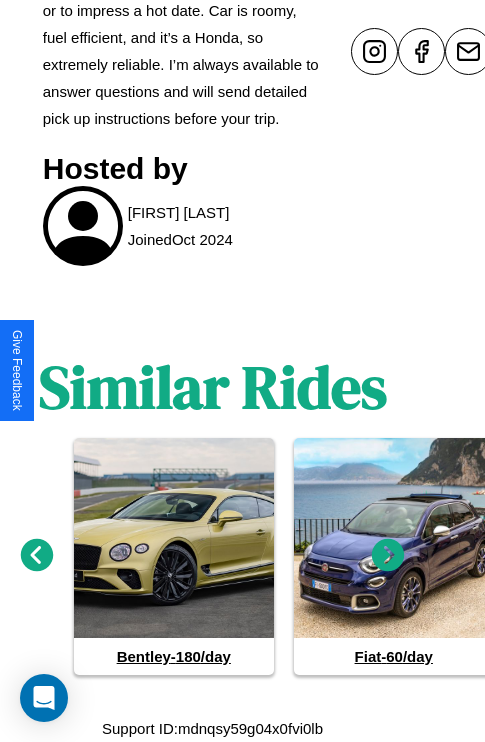 click 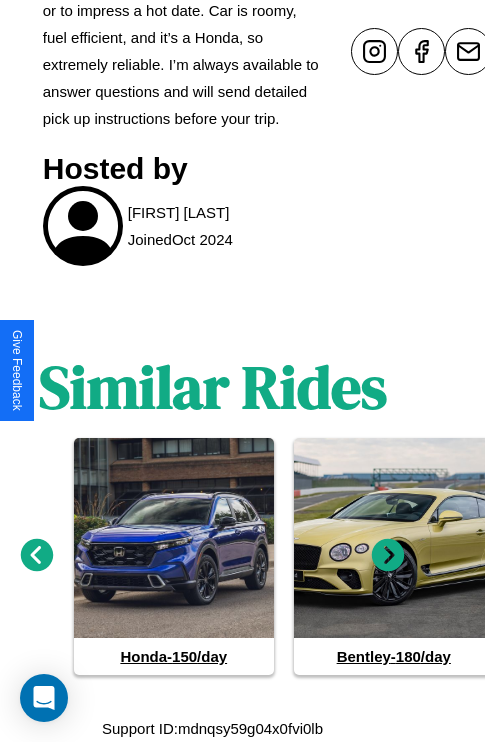 click 